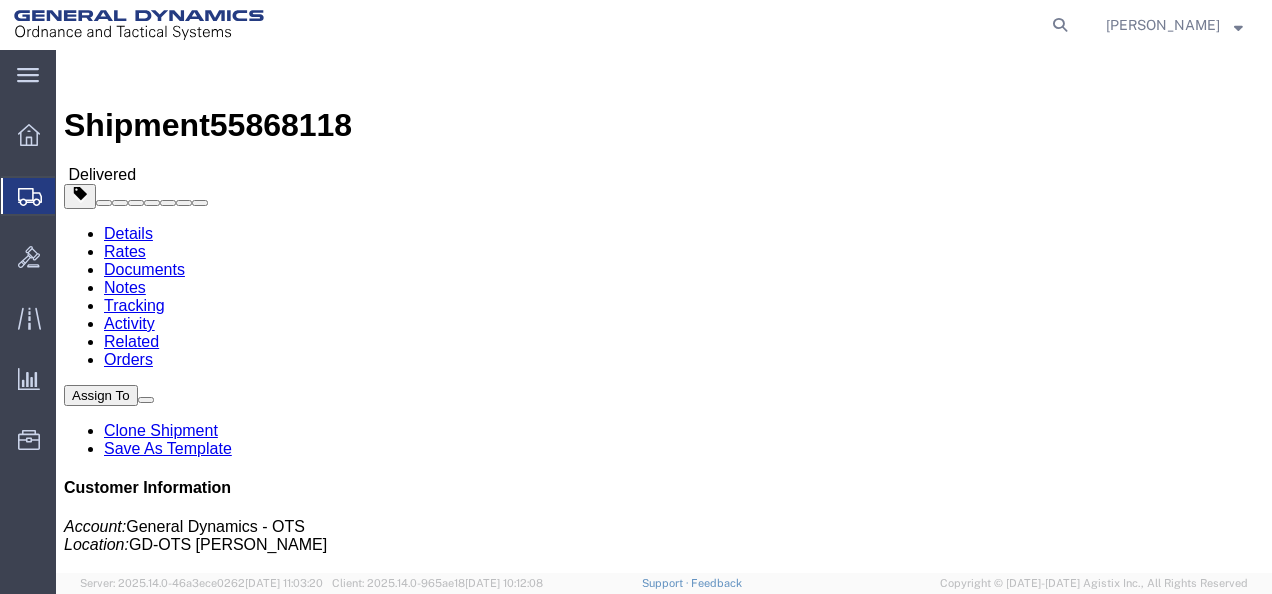 scroll, scrollTop: 0, scrollLeft: 0, axis: both 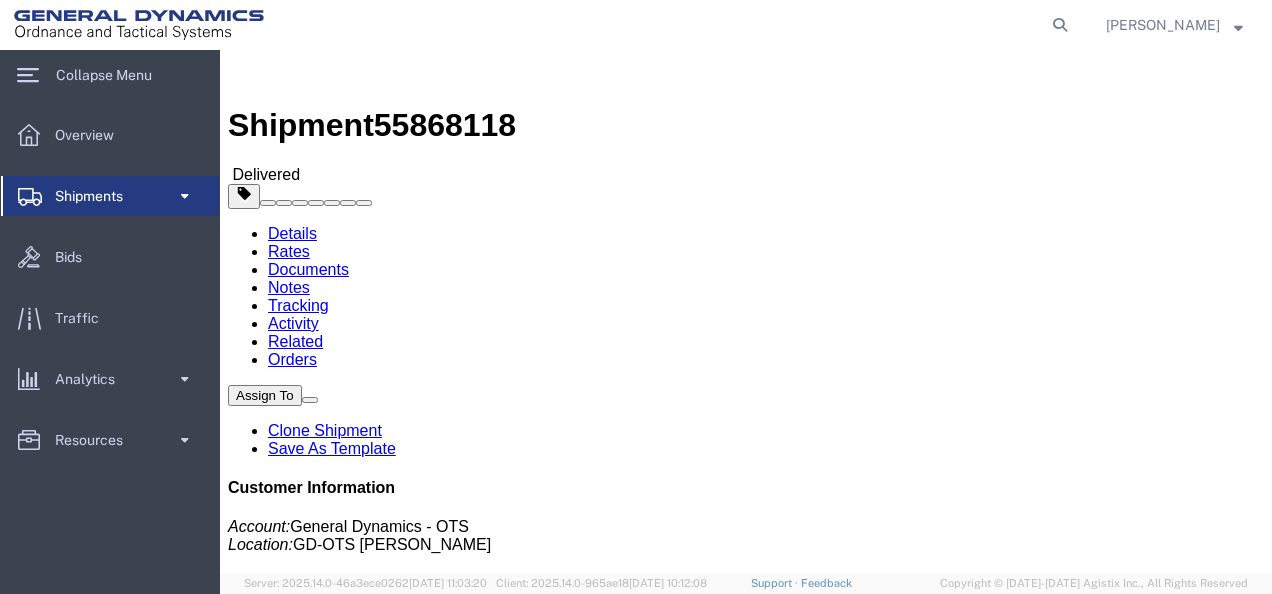 click on "Shipments" 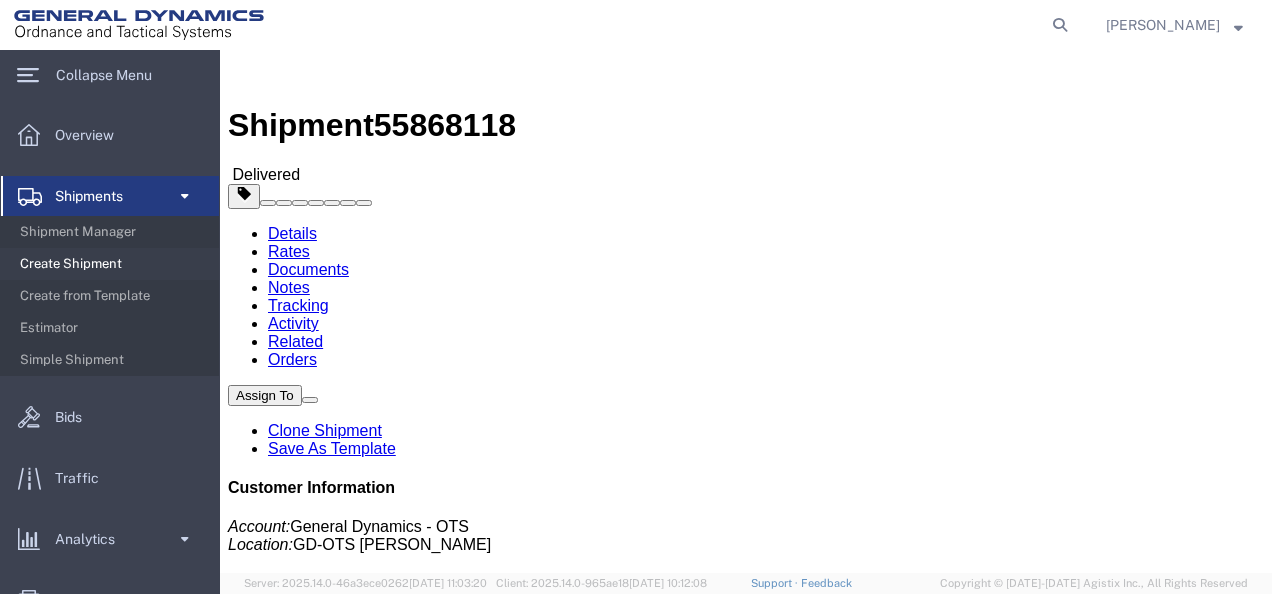 click on "Create Shipment" 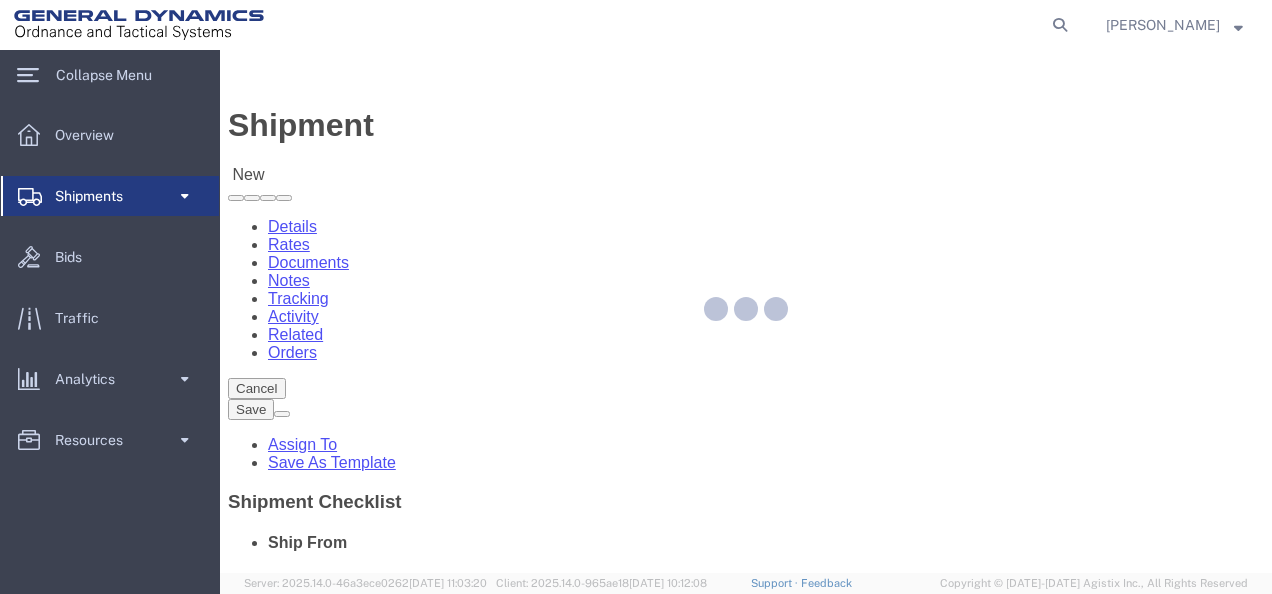 select 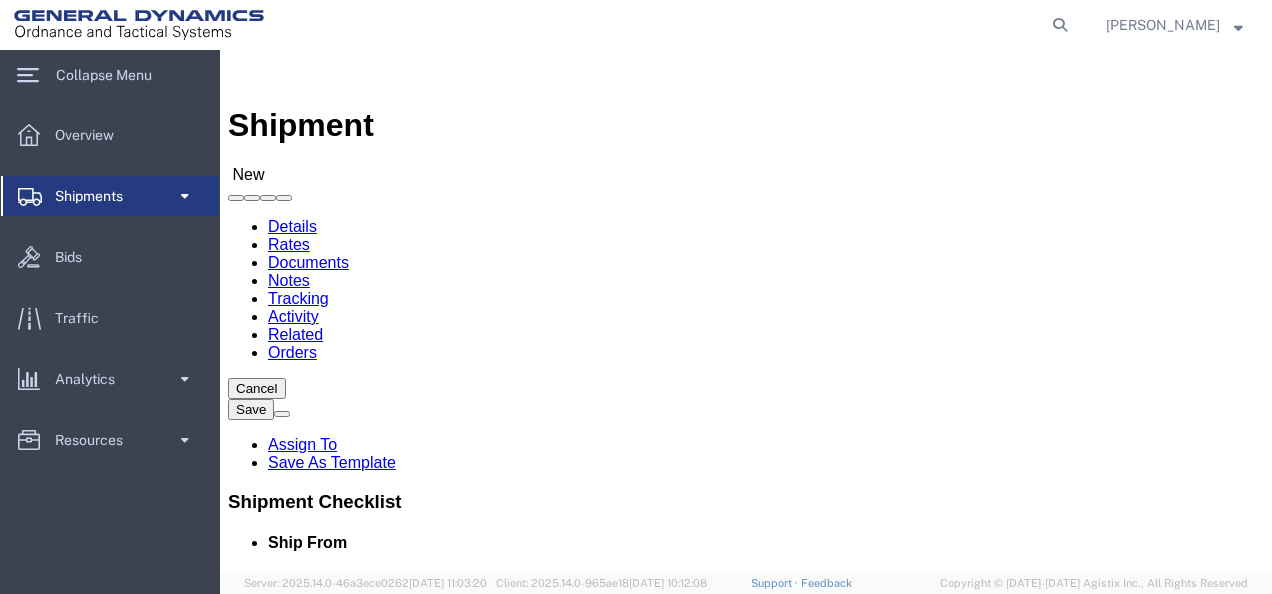 click on "Location                                          My Profile Location GD-OTS [GEOGRAPHIC_DATA] (Commerce) GD-OTS [GEOGRAPHIC_DATA]-[GEOGRAPHIC_DATA] [GEOGRAPHIC_DATA] GD-[GEOGRAPHIC_DATA] (Dock 1) GD-[GEOGRAPHIC_DATA] (Dock 2) GD-[GEOGRAPHIC_DATA] ([GEOGRAPHIC_DATA]) GD-OTS [GEOGRAPHIC_DATA] GD-OTS [PERSON_NAME] ([GEOGRAPHIC_DATA]) GD-OTS [GEOGRAPHIC_DATA] 2 GD-OTS [GEOGRAPHIC_DATA][PERSON_NAME]-OTS [GEOGRAPHIC_DATA] [GEOGRAPHIC_DATA] GD-OTS Master Location GD-OTS Mesquite GD-OTS [GEOGRAPHIC_DATA] GD-OTS [GEOGRAPHIC_DATA] GD-OTS Picatinny GD-OTS Red Lion GD-OTS [GEOGRAPHIC_DATA] GD-OTS [PERSON_NAME]-OTS [GEOGRAPHIC_DATA] GD-OTS [GEOGRAPHIC_DATA] Powder GD-OTS [GEOGRAPHIC_DATA] (Headquarters) GD-OTS [PERSON_NAME] [GEOGRAPHIC_DATA] [PERSON_NAME] / [PERSON_NAME] [GEOGRAPHIC_DATA] [GEOGRAPHIC_DATA] [GEOGRAPHIC_DATA] [GEOGRAPHIC_DATA] [GEOGRAPHIC_DATA] [GEOGRAPHIC_DATA] [GEOGRAPHIC_DATA] [GEOGRAPHIC_DATA] Lincoln Company Alias
Company Name
Contact Name
Address 1
Address [GEOGRAPHIC_DATA]
State/Province
Select                                     Select [US_STATE] [US_STATE] [US_STATE] [US_STATE] Armed Forces Americas Armed Forces [GEOGRAPHIC_DATA] [US_STATE]" 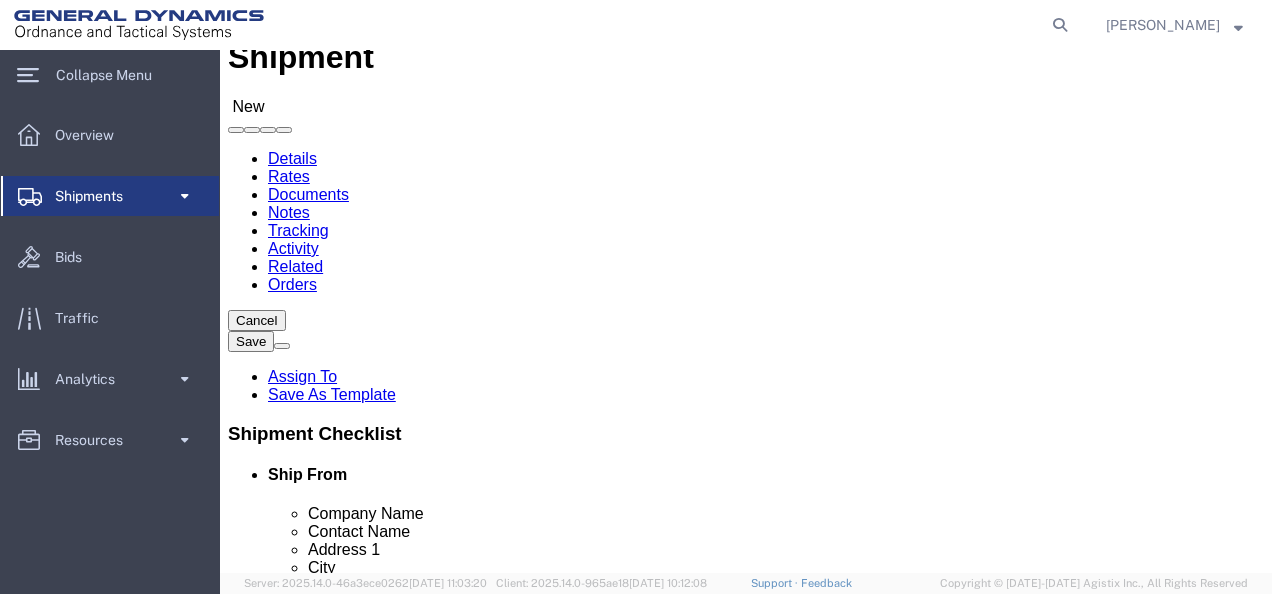 scroll, scrollTop: 100, scrollLeft: 0, axis: vertical 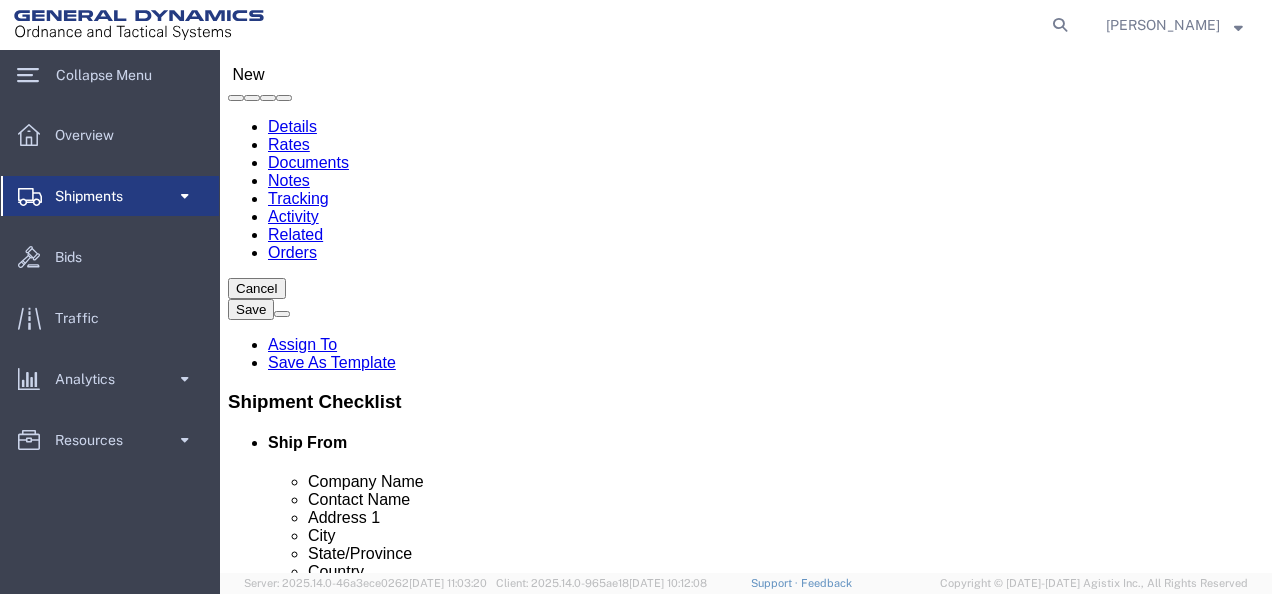 click 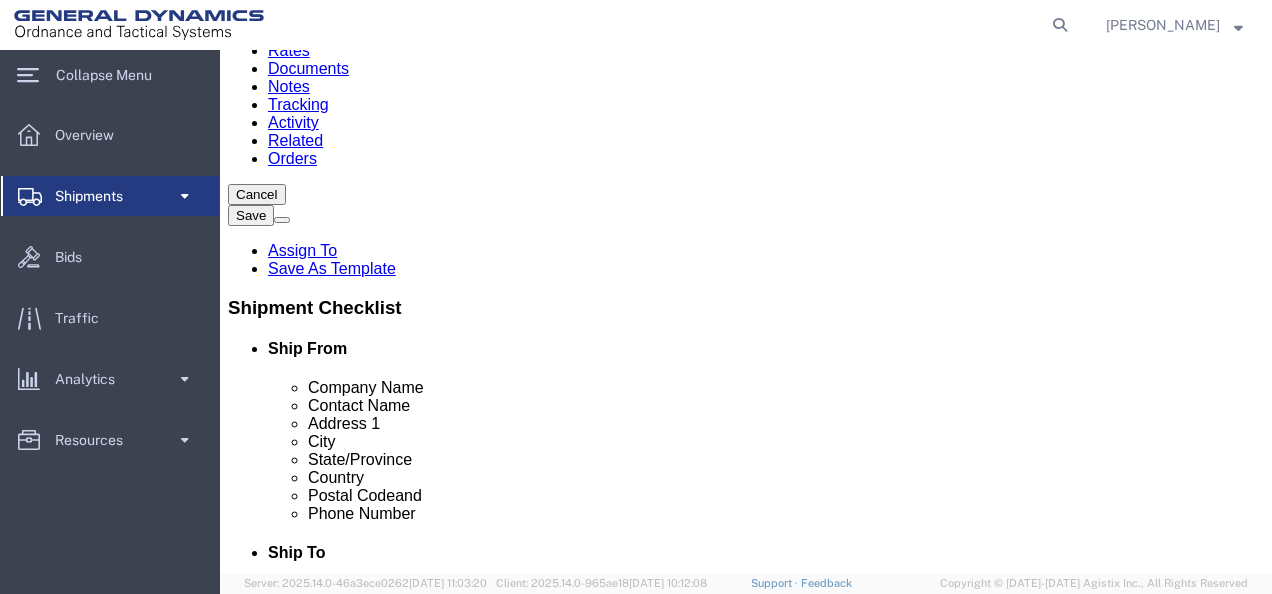scroll, scrollTop: 300, scrollLeft: 0, axis: vertical 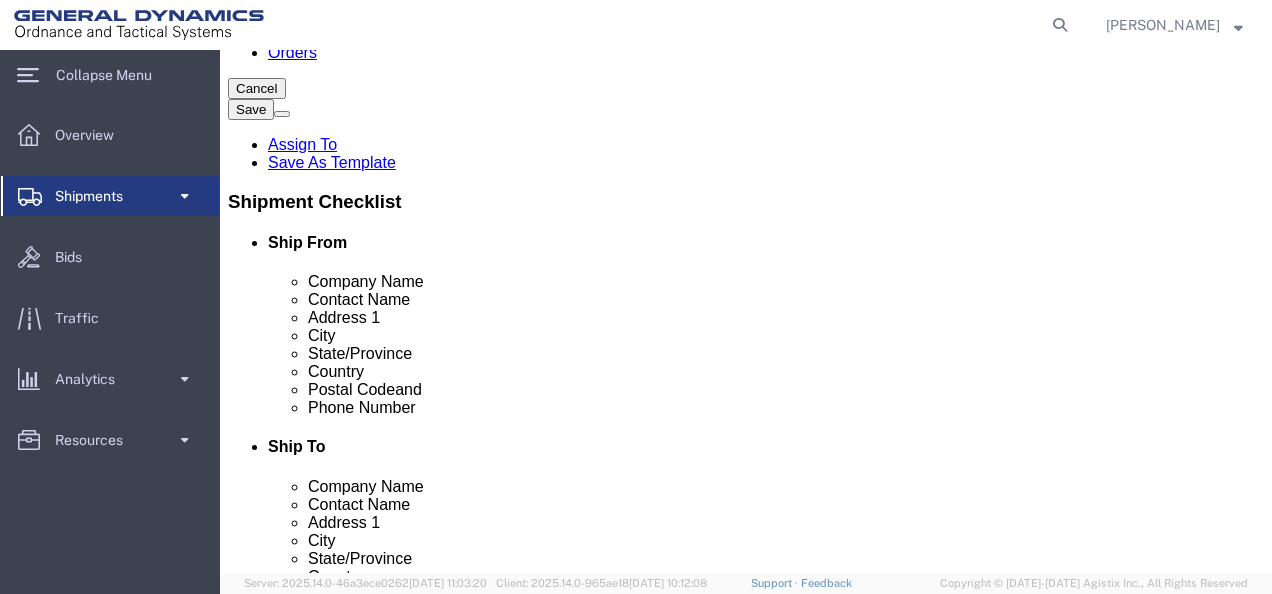 click on "Postal Code" 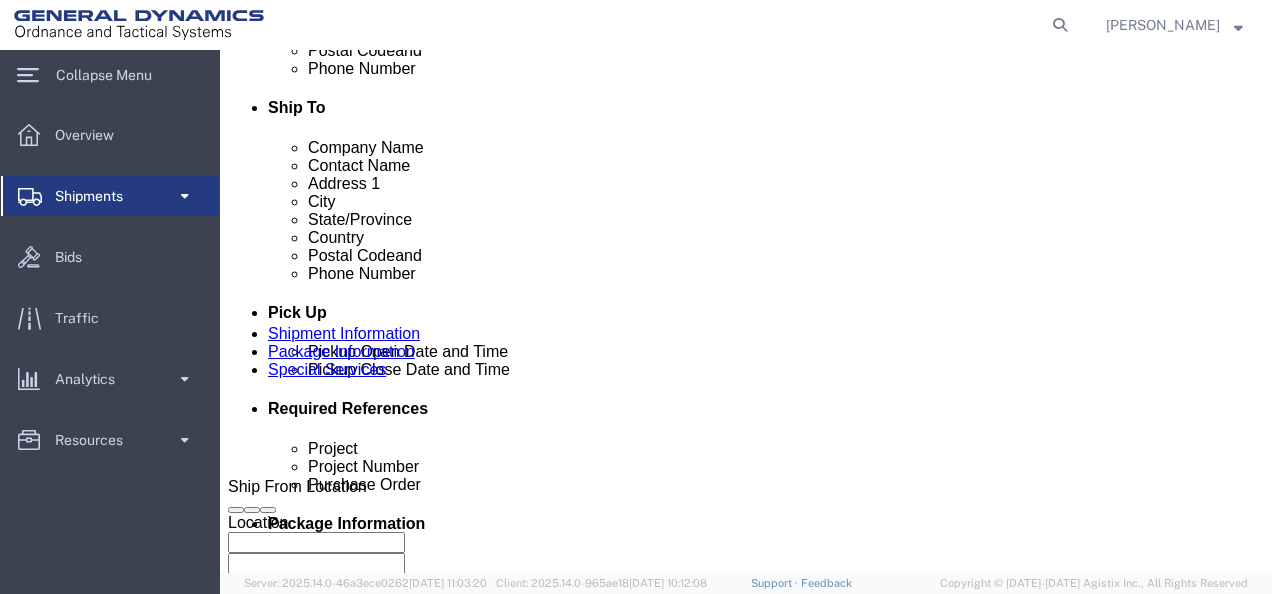 scroll, scrollTop: 800, scrollLeft: 0, axis: vertical 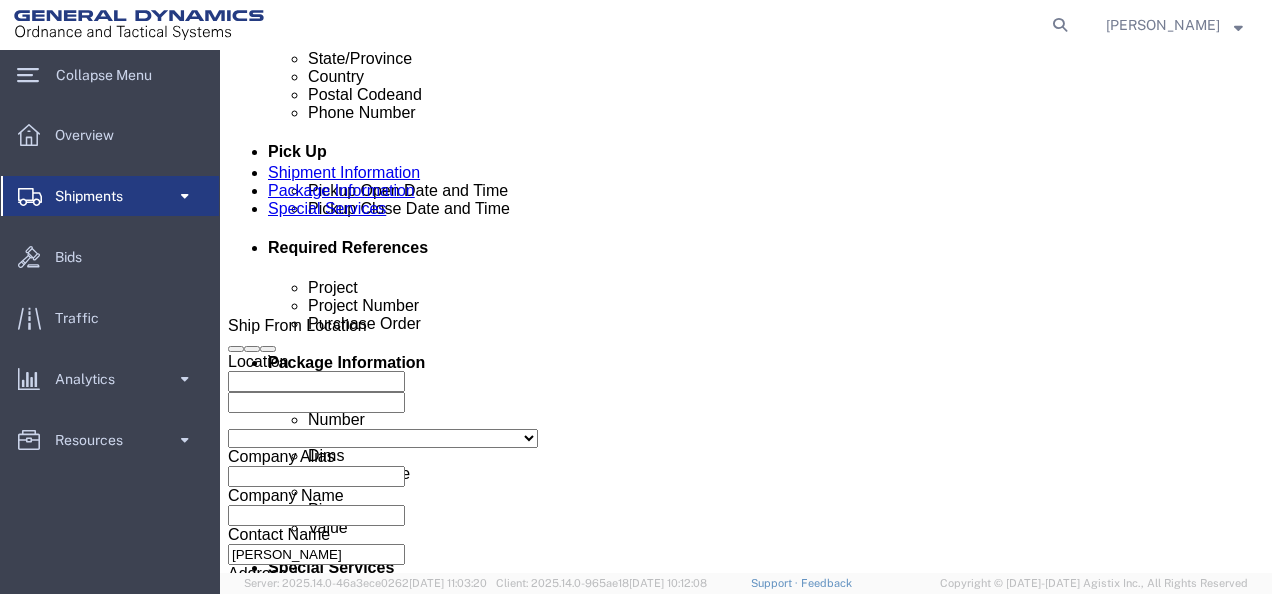 click on "[DATE] 12:00 PM" 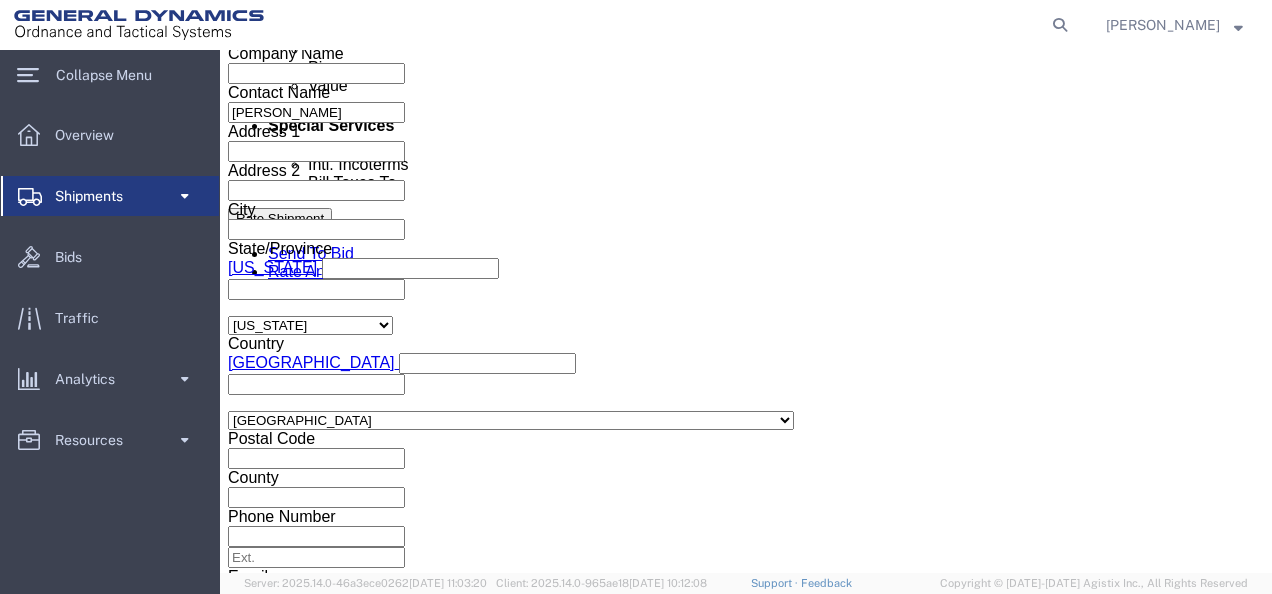 type on "3:00 PM" 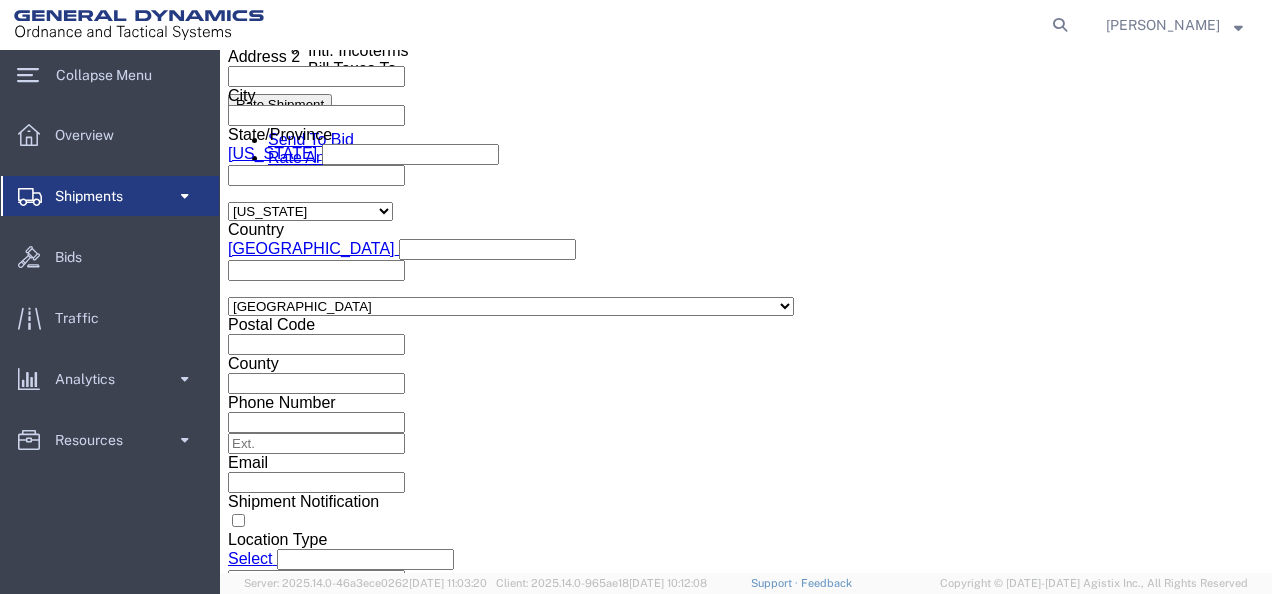 scroll, scrollTop: 1456, scrollLeft: 0, axis: vertical 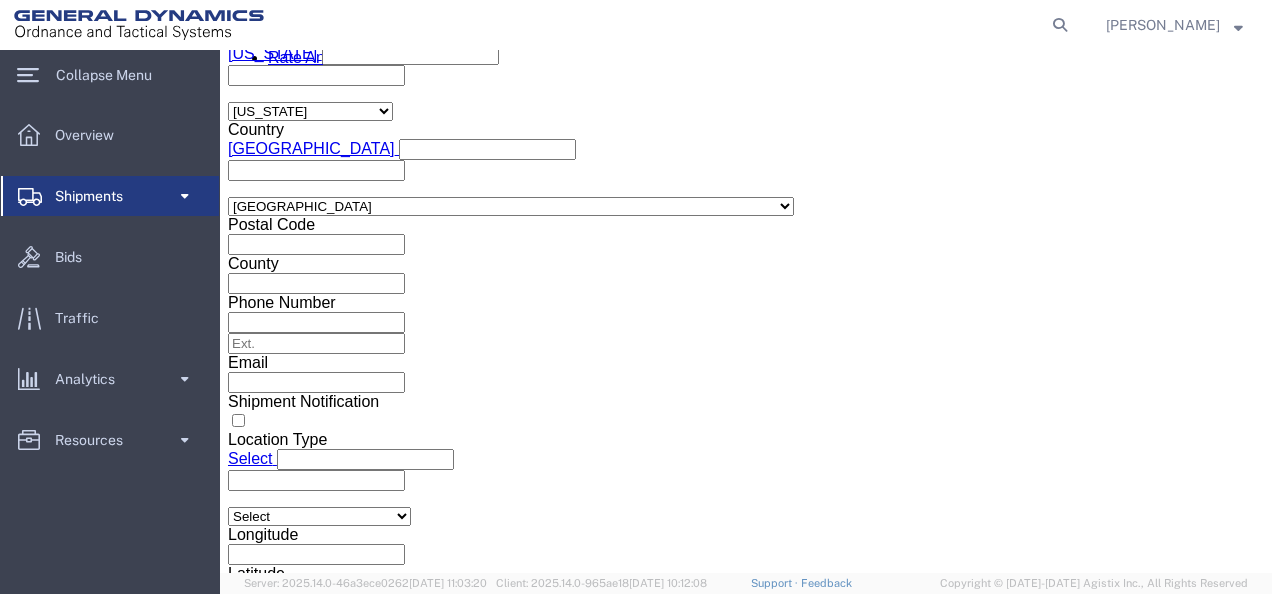 click on "Continue" 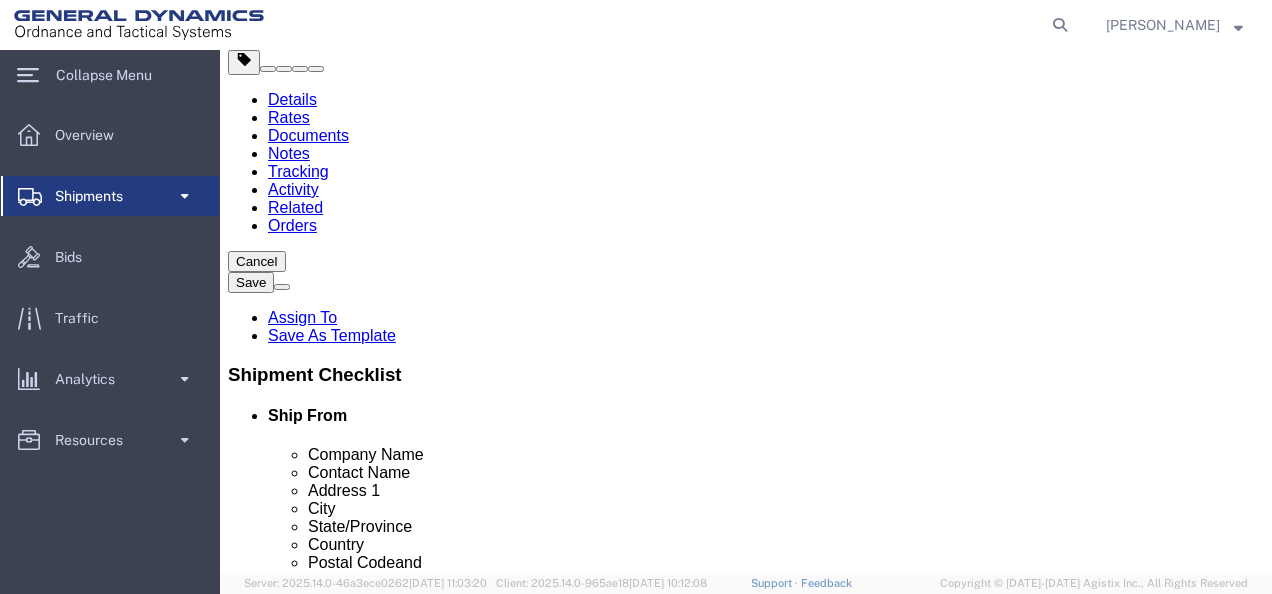 scroll, scrollTop: 104, scrollLeft: 0, axis: vertical 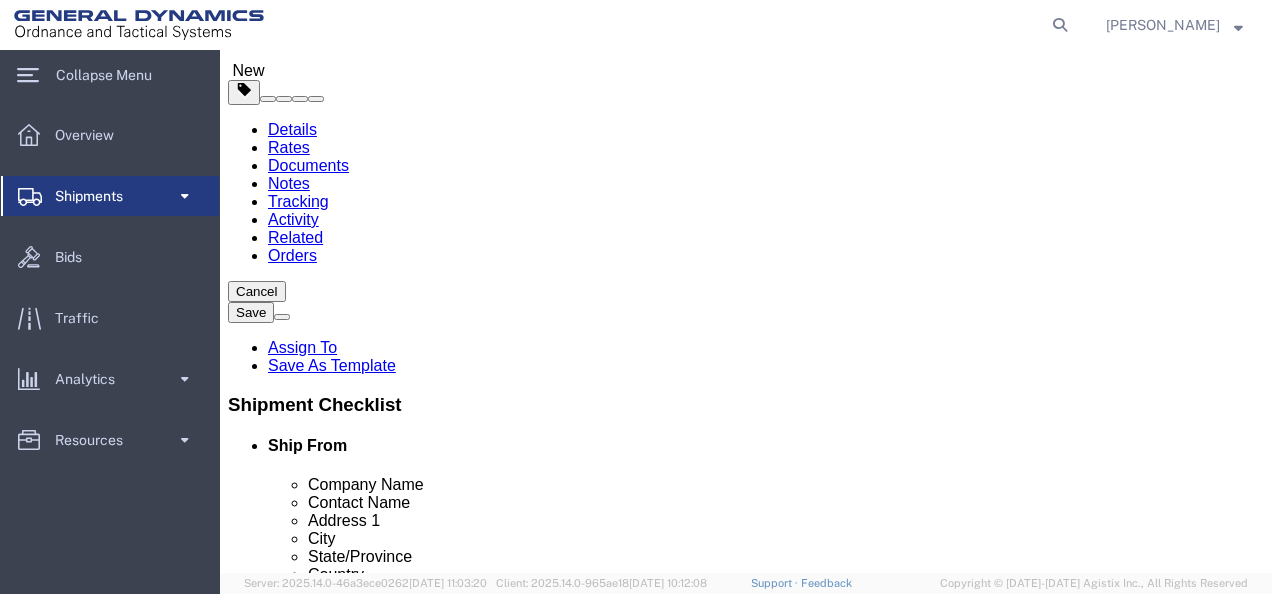 click on "Select Bale(s) Basket(s) Bolt(s) Bottle(s) Buckets Bulk Bundle(s) Can(s) Cardboard Box(es) Carton(s) Case(s) Cask(s) Crate(s) Crating Bid Required Cylinder(s) Drum(s) (Fiberboard) Drum(s) (Metal) Drum(s) (Plastic) Envelope Large Box Loose Agricultrural Product Medium Box Naked Cargo (UnPackaged) PAK Pail(s) Pallet(s) Oversized (Not Stackable) Pallet(s) Oversized (Stackable) Pallet(s) Standard (Not Stackable) Pallet(s) Standard (Stackable) Rack Roll(s) Skid(s) Slipsheet Small Box Tube Vendor Packaging Xtreme Half Stack Your Packaging" 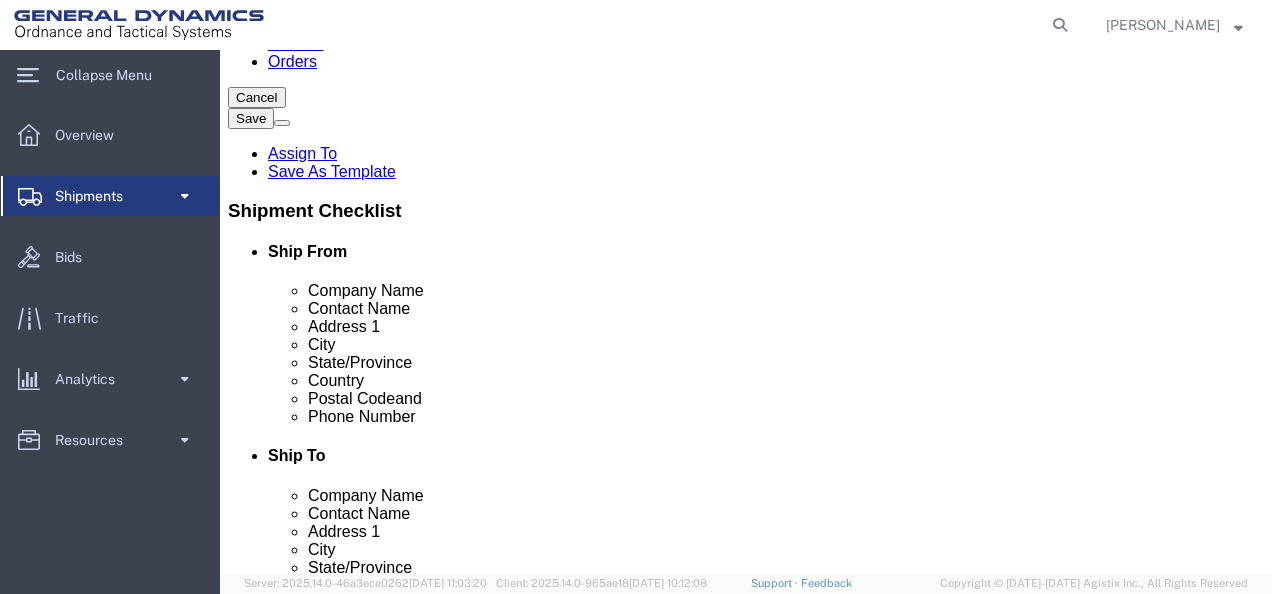 scroll, scrollTop: 304, scrollLeft: 0, axis: vertical 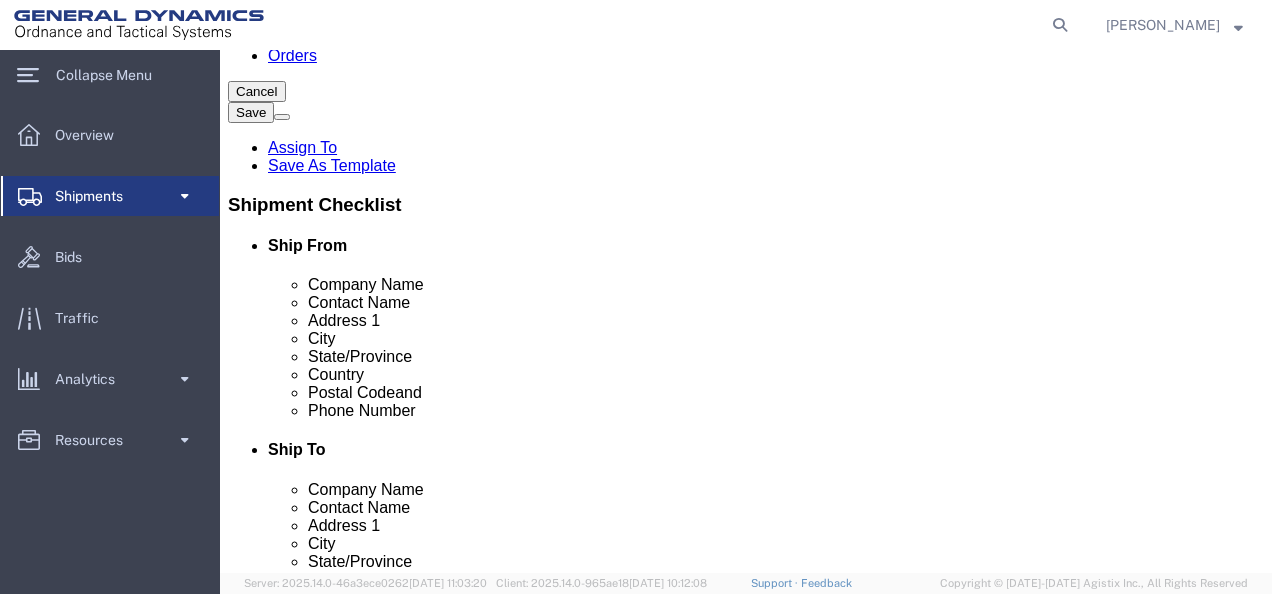 type on "150.00" 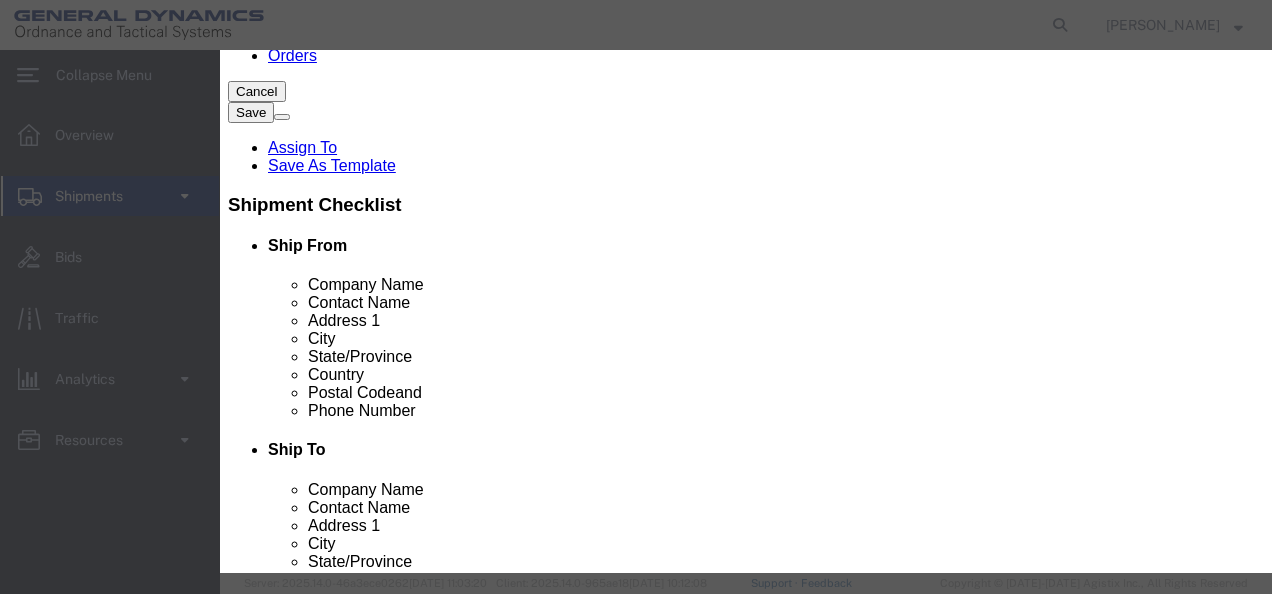 click 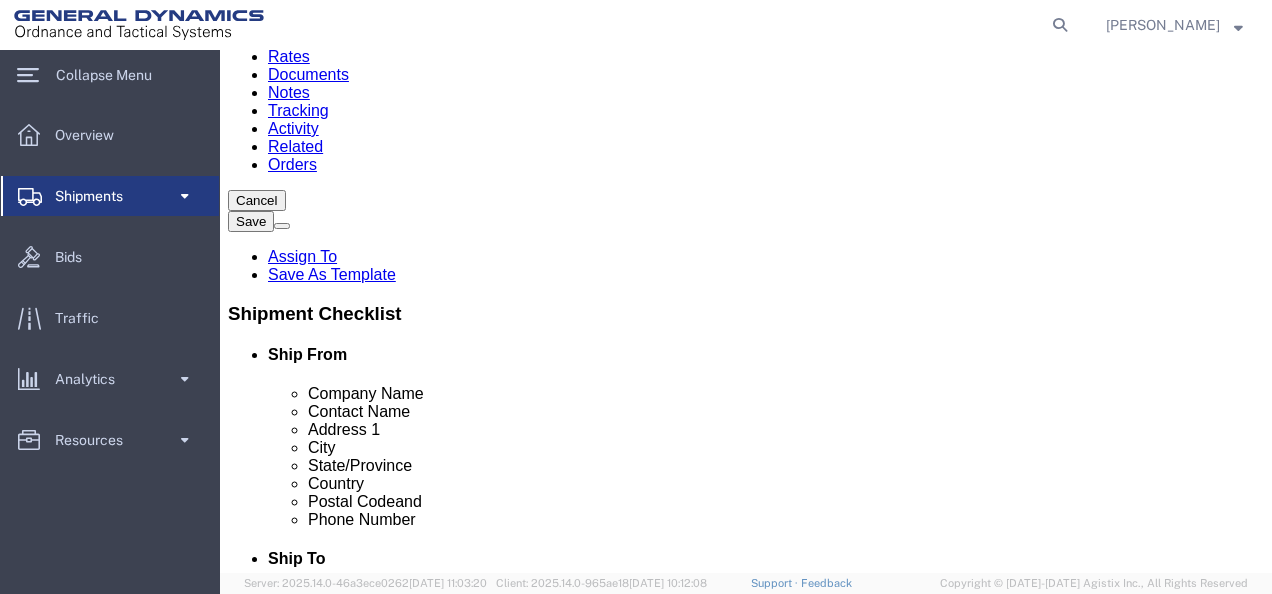 scroll, scrollTop: 376, scrollLeft: 0, axis: vertical 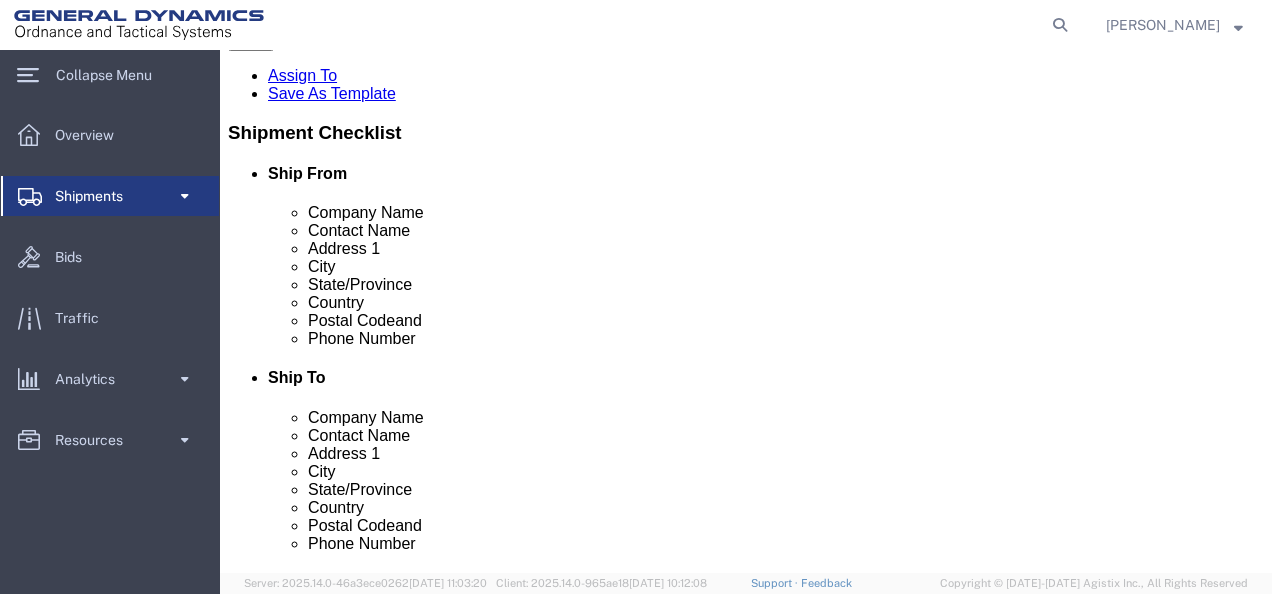 click on "Rate Shipment" 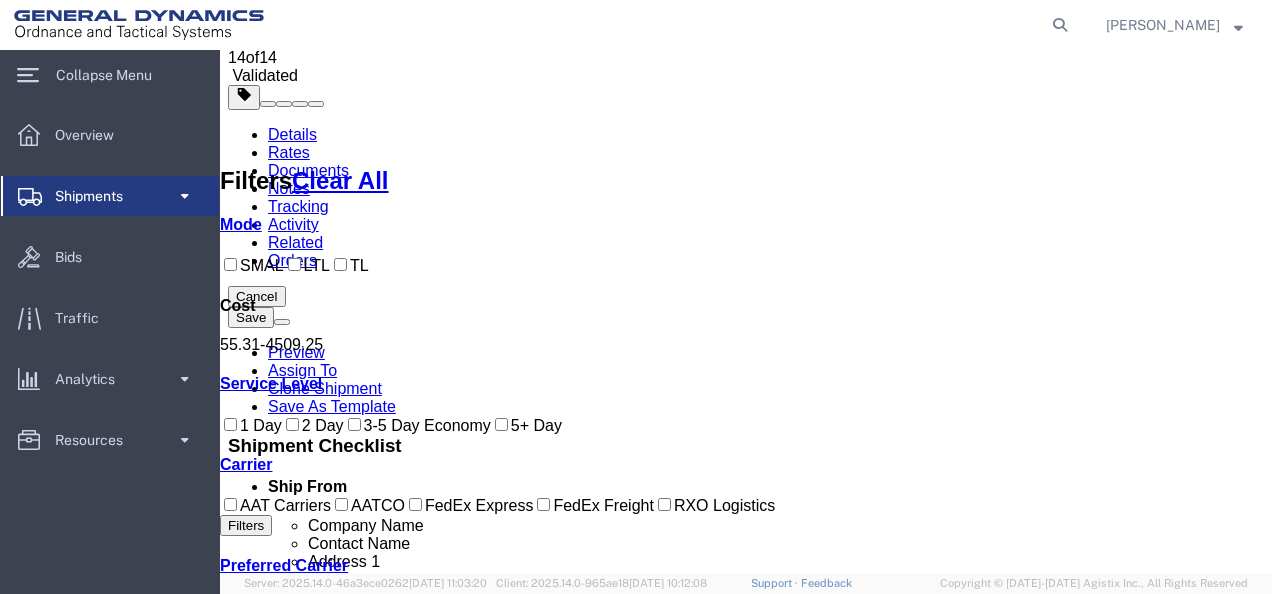 scroll, scrollTop: 76, scrollLeft: 0, axis: vertical 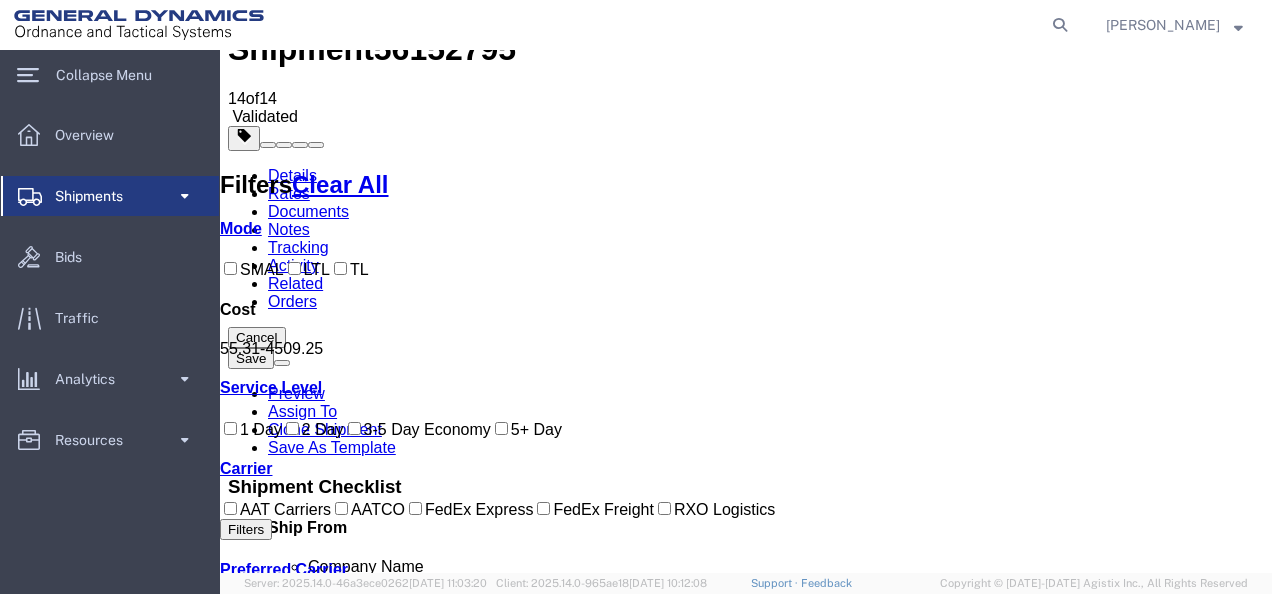 click on "Book" at bounding box center (1031, 1646) 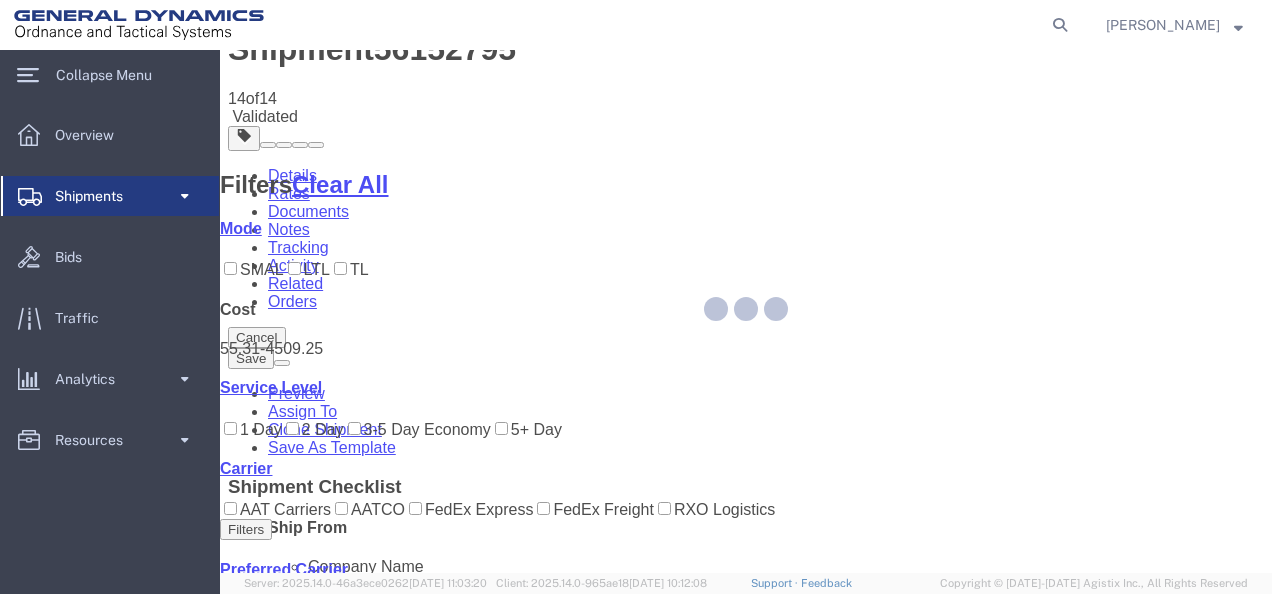 scroll, scrollTop: 0, scrollLeft: 0, axis: both 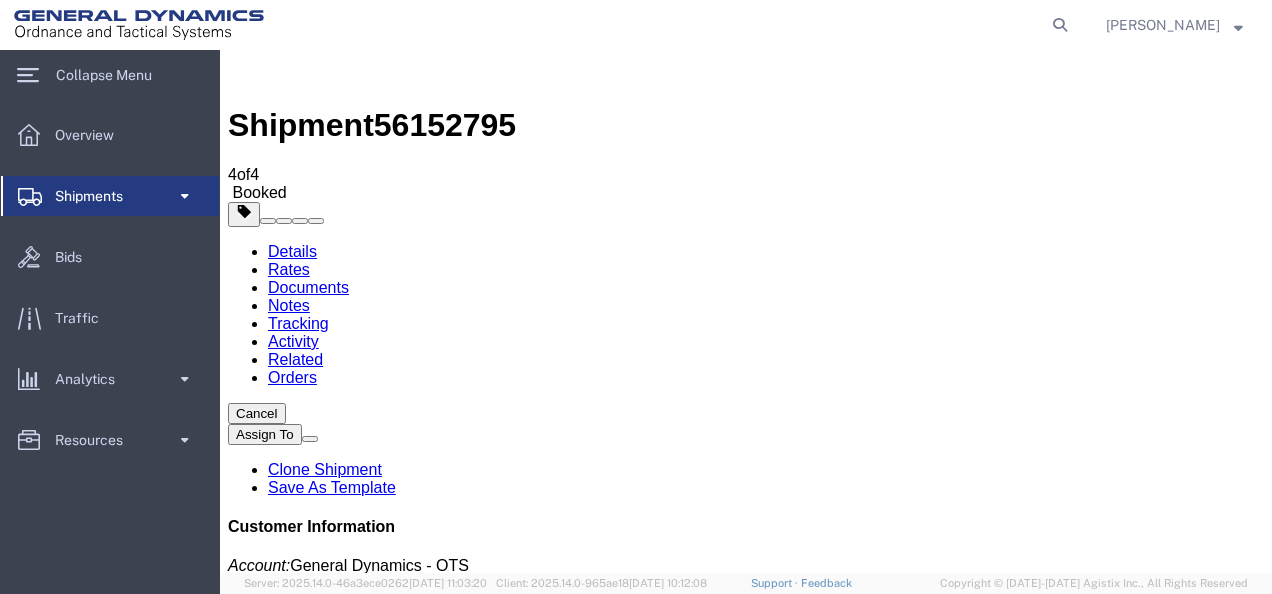 drag, startPoint x: 328, startPoint y: 329, endPoint x: 566, endPoint y: 448, distance: 266.0921 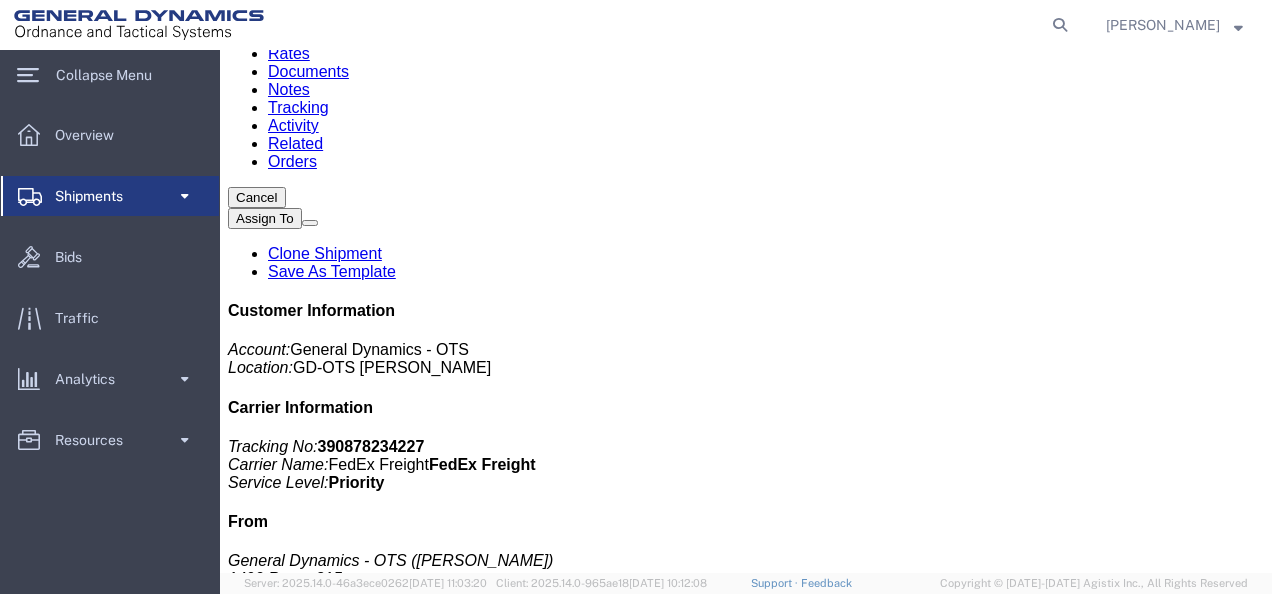 scroll, scrollTop: 100, scrollLeft: 0, axis: vertical 